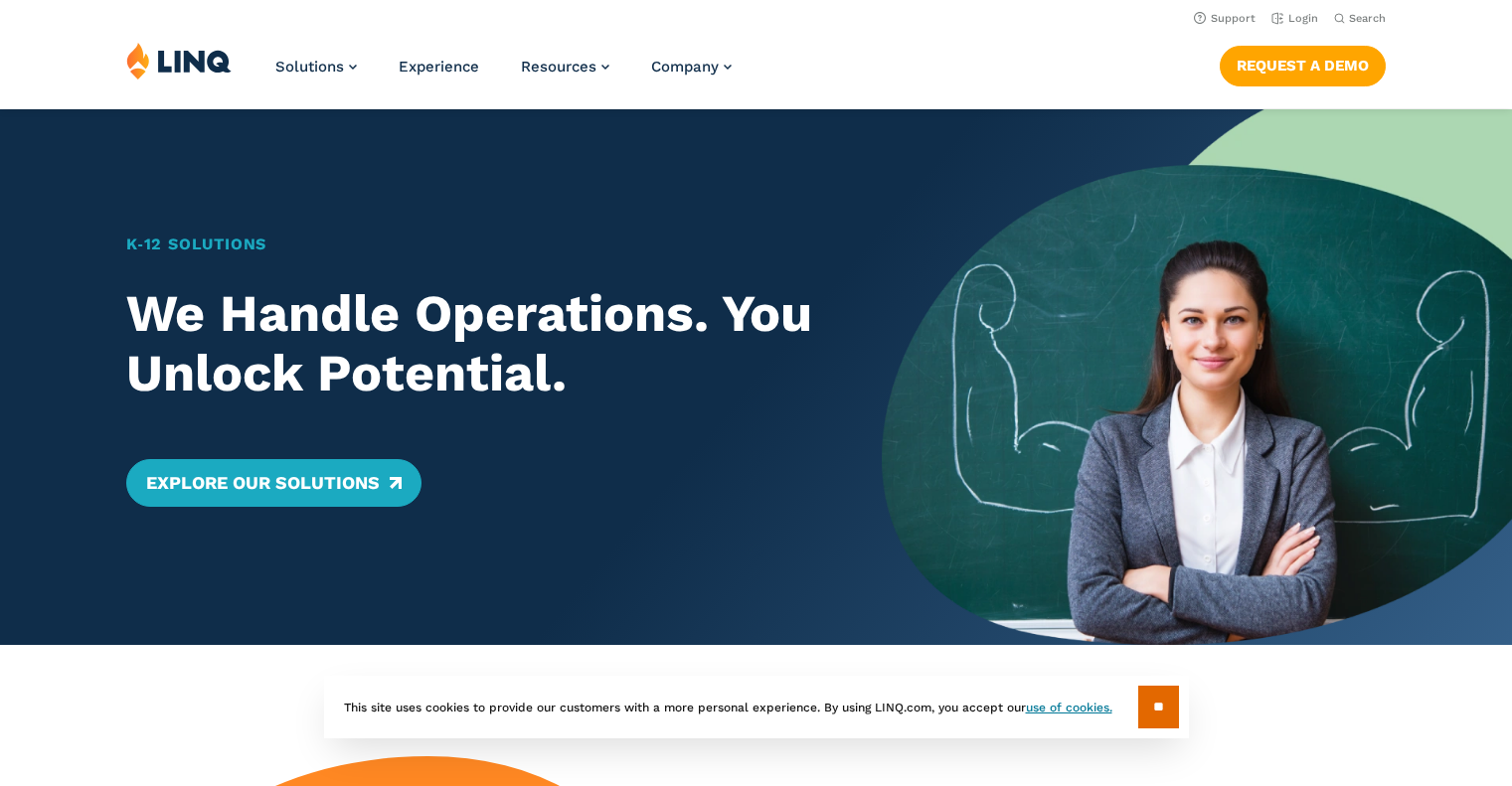 scroll, scrollTop: 0, scrollLeft: 0, axis: both 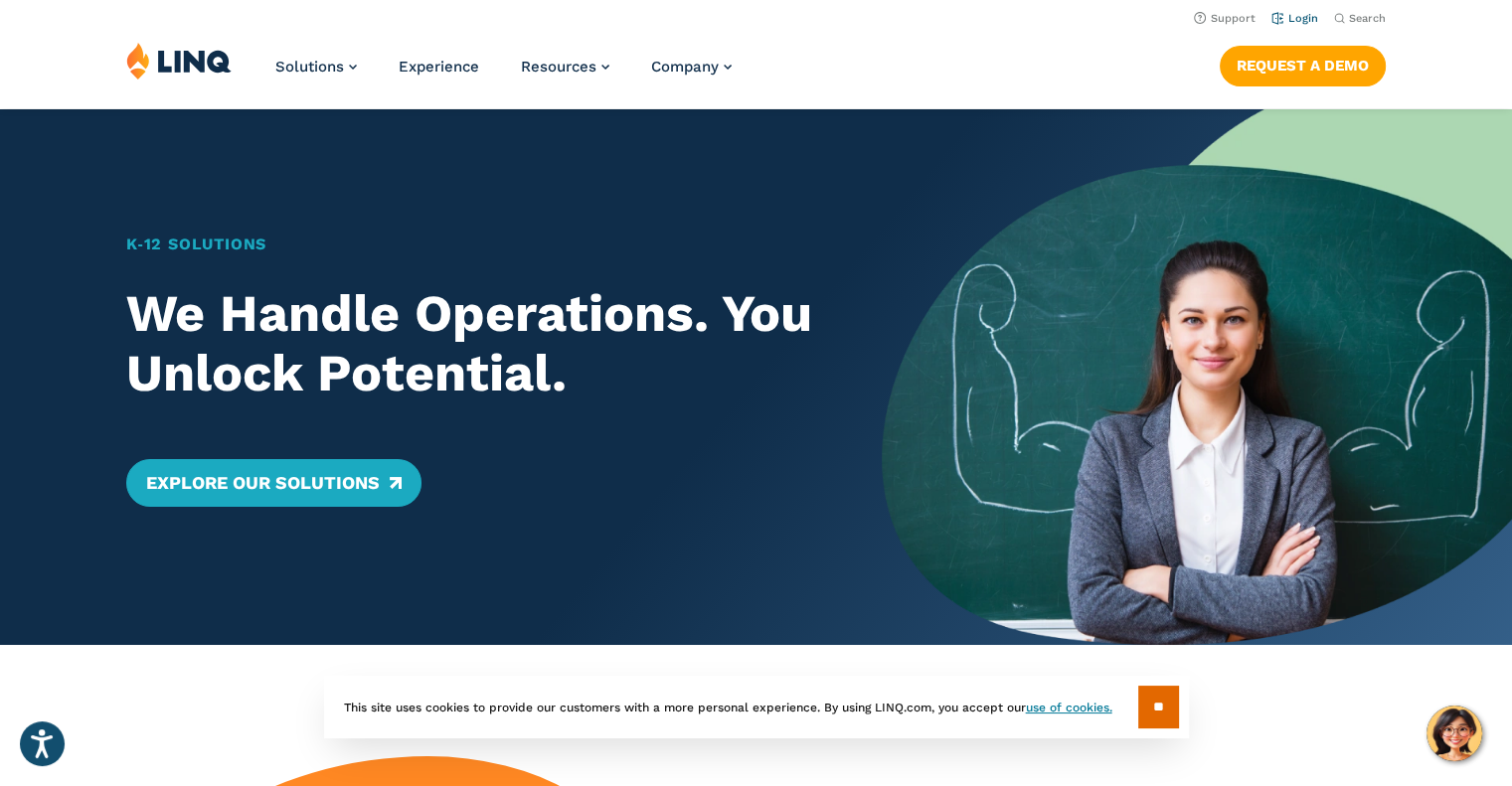click on "Login" at bounding box center (1294, 18) 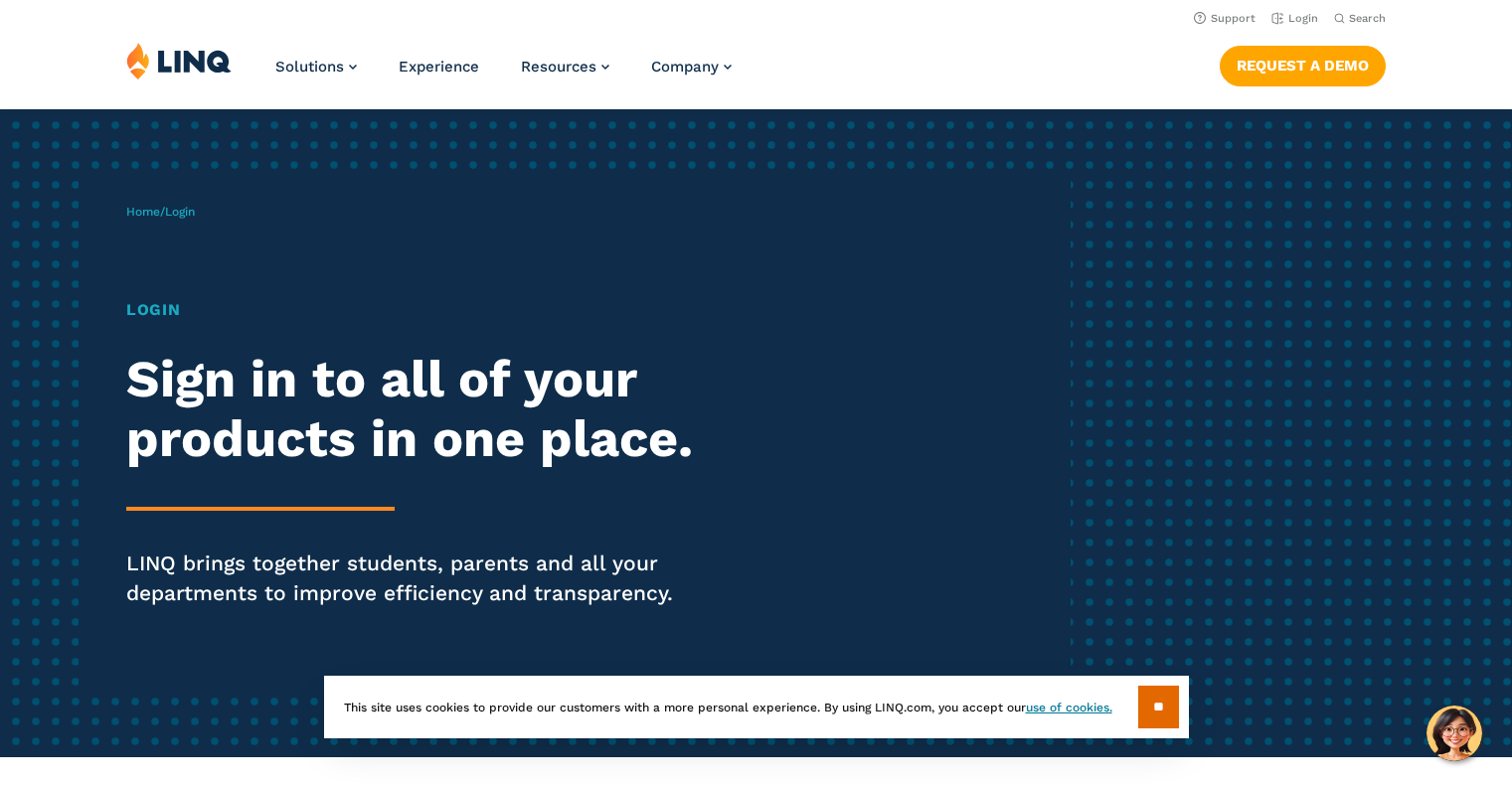 scroll, scrollTop: 0, scrollLeft: 0, axis: both 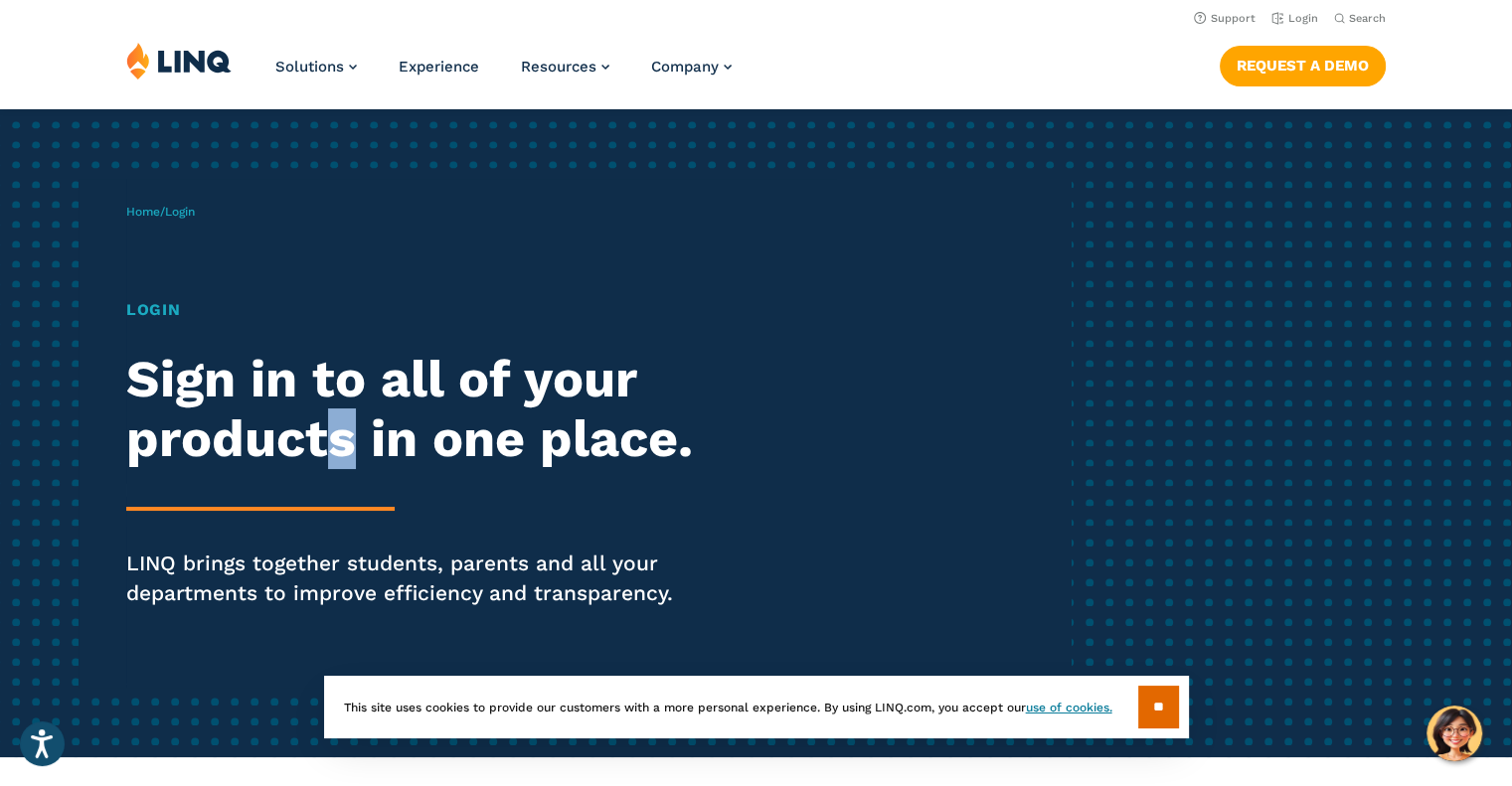 click on "Sign in to all of your products in one place." at bounding box center [418, 409] 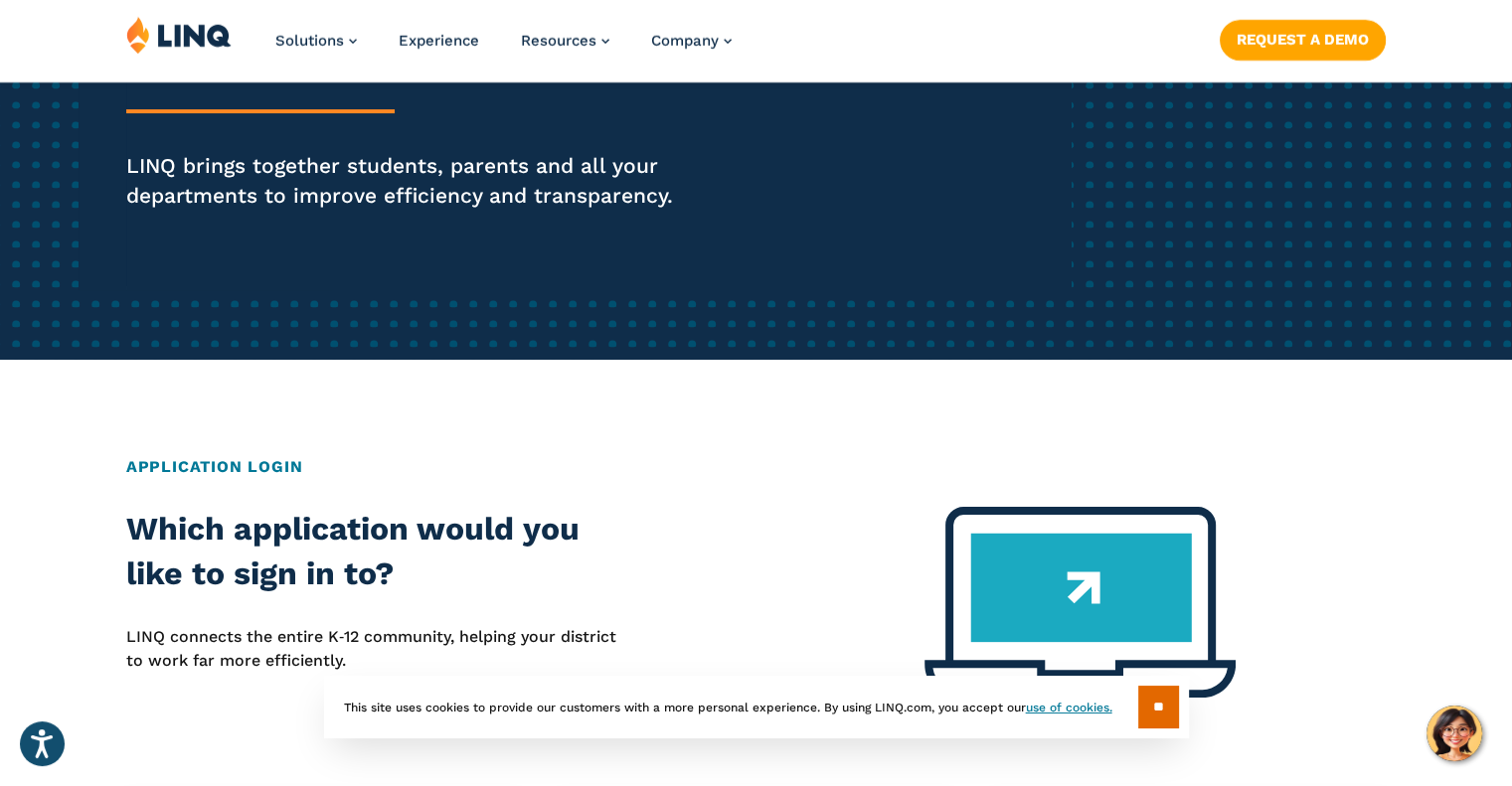 scroll, scrollTop: 1192, scrollLeft: 0, axis: vertical 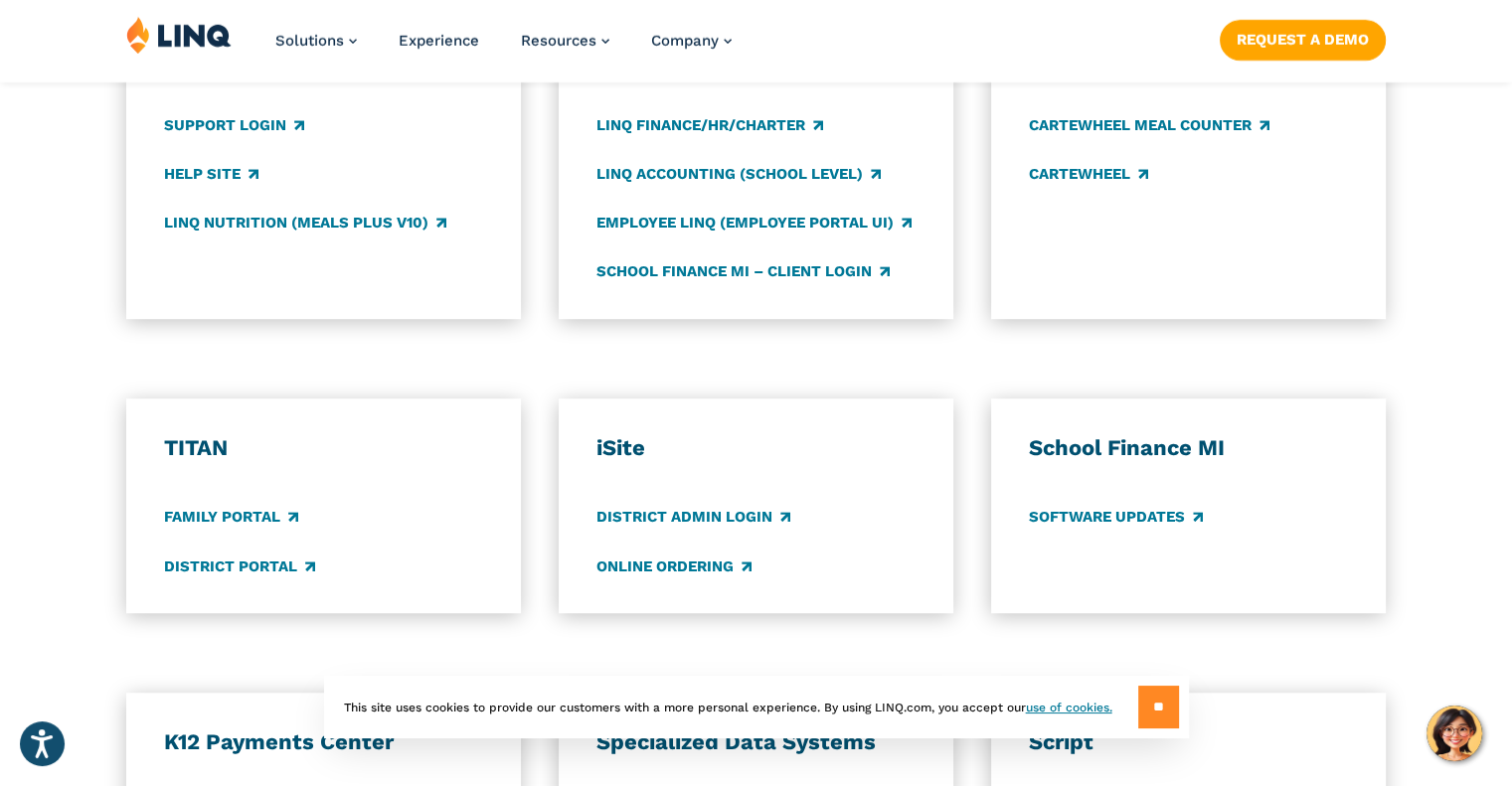click on "**" at bounding box center (1158, 707) 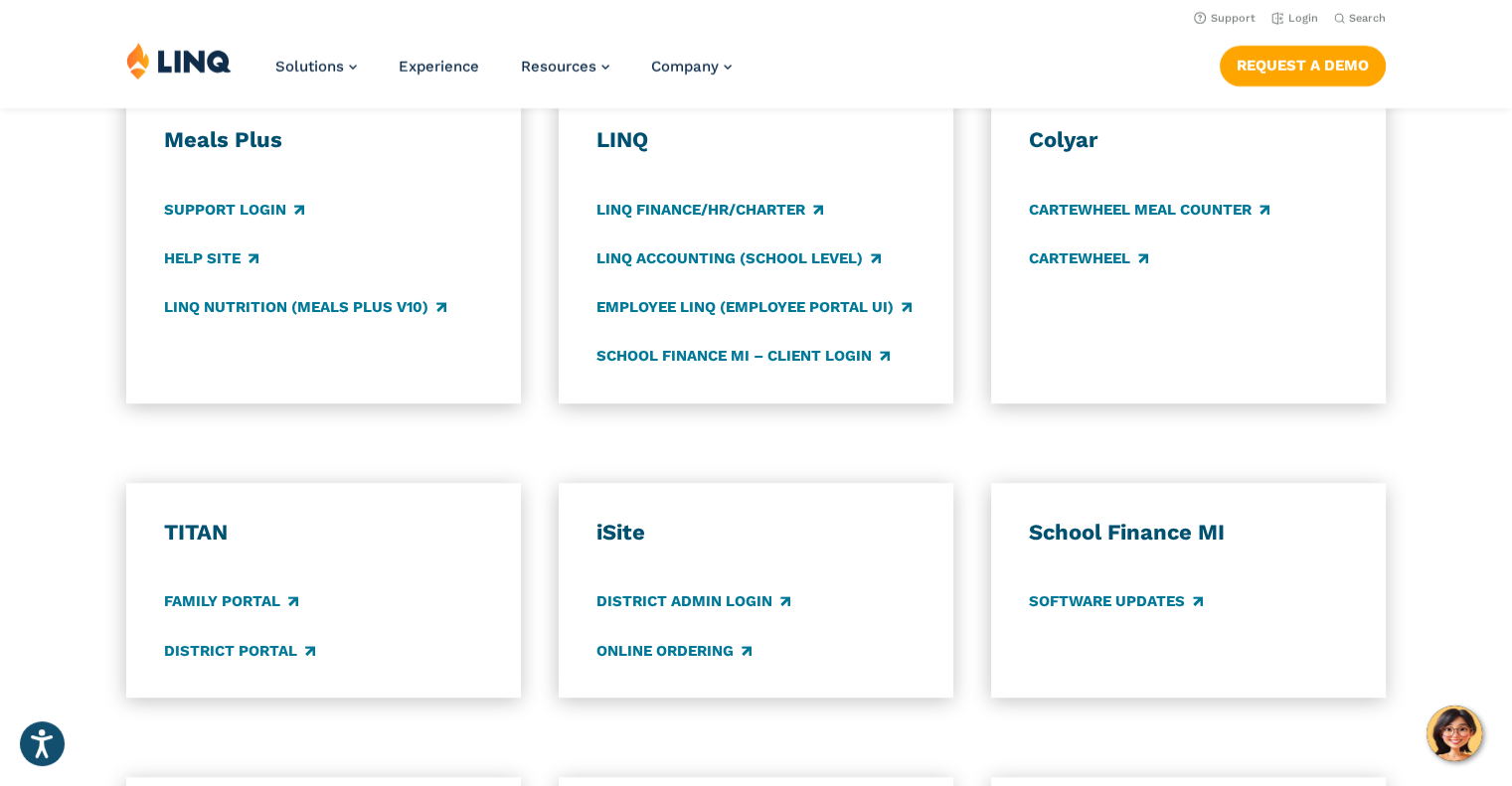 scroll, scrollTop: 1093, scrollLeft: 0, axis: vertical 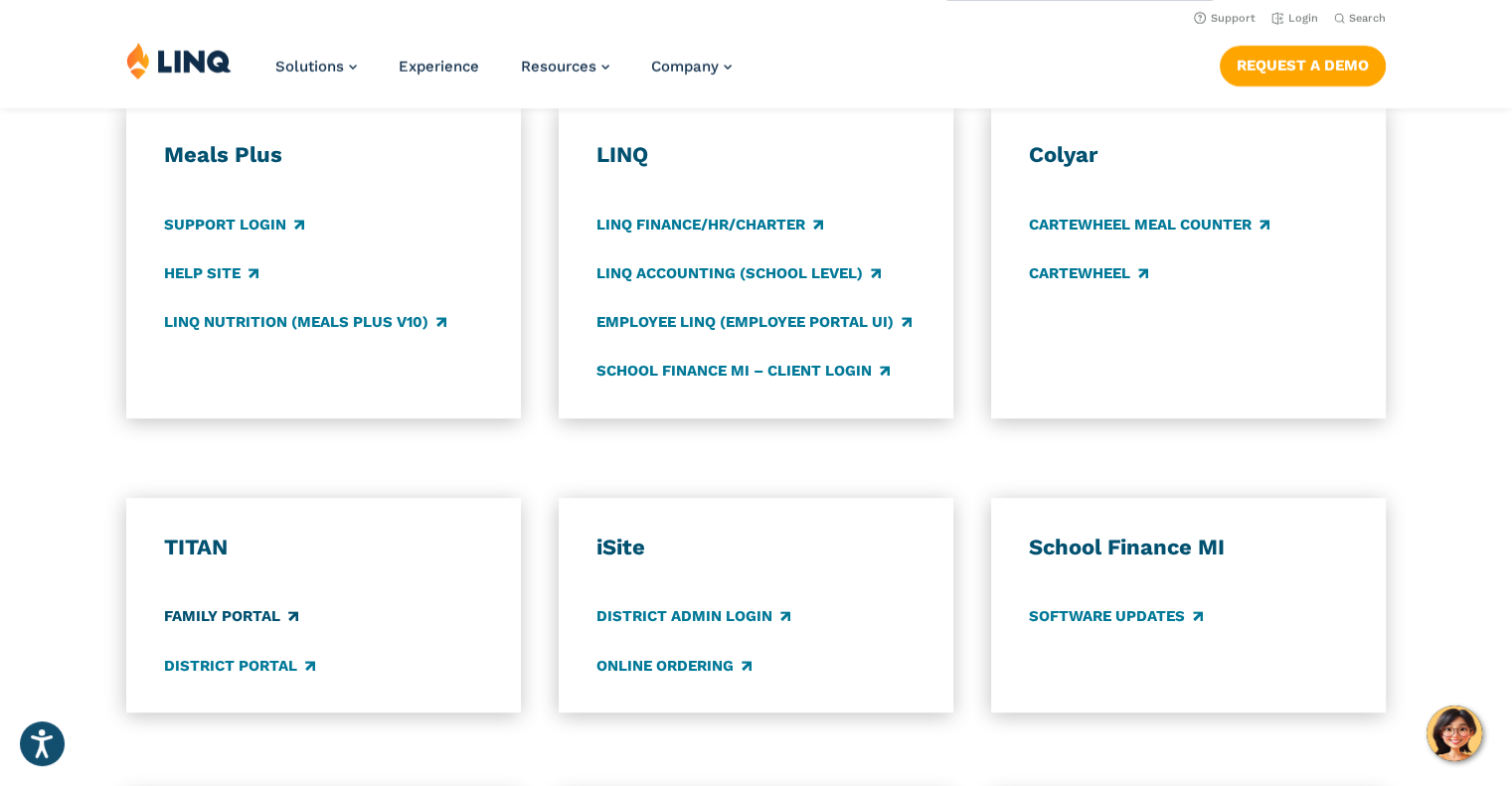 click on "Family Portal" at bounding box center [231, 617] 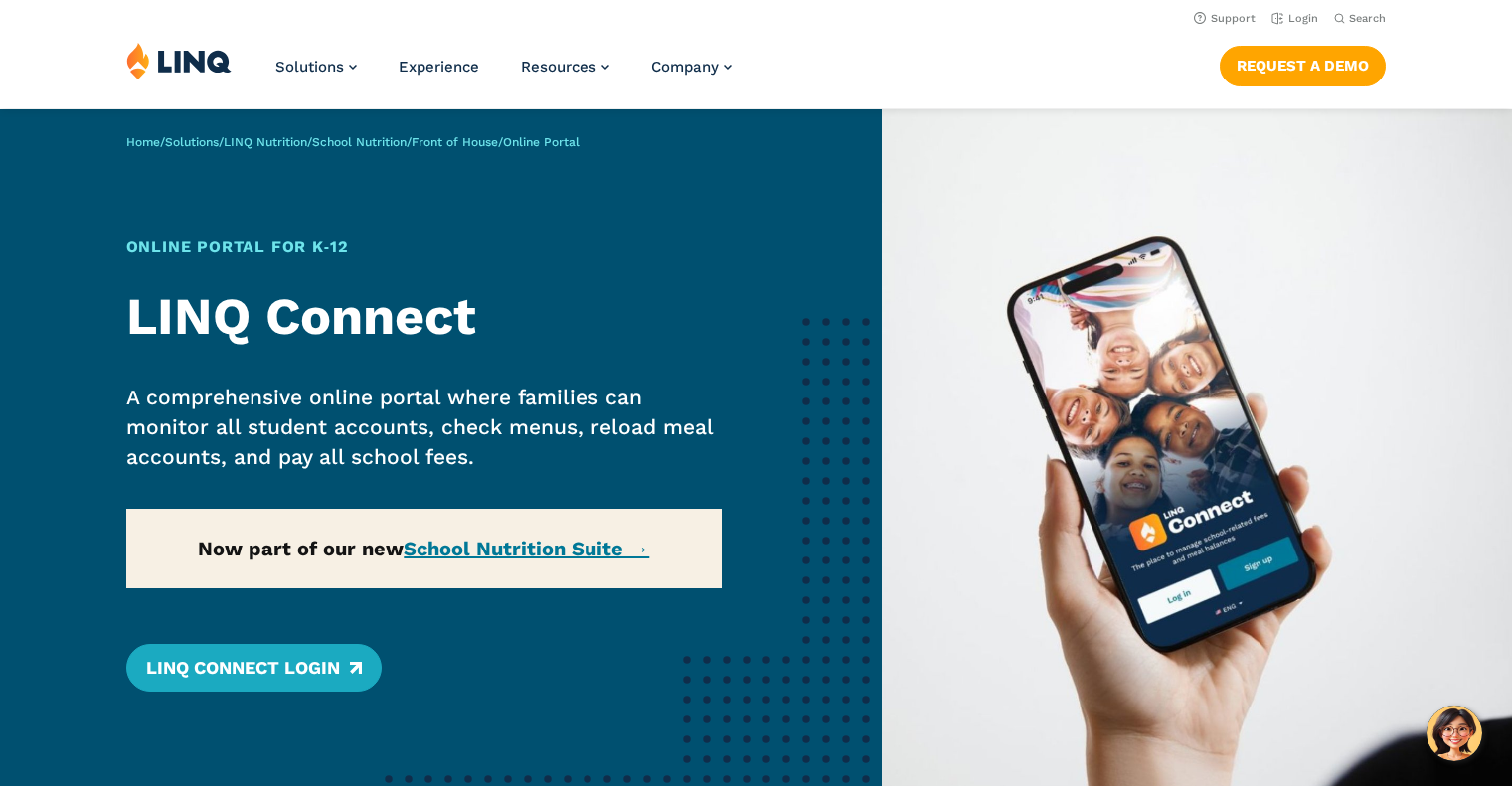 scroll, scrollTop: 0, scrollLeft: 0, axis: both 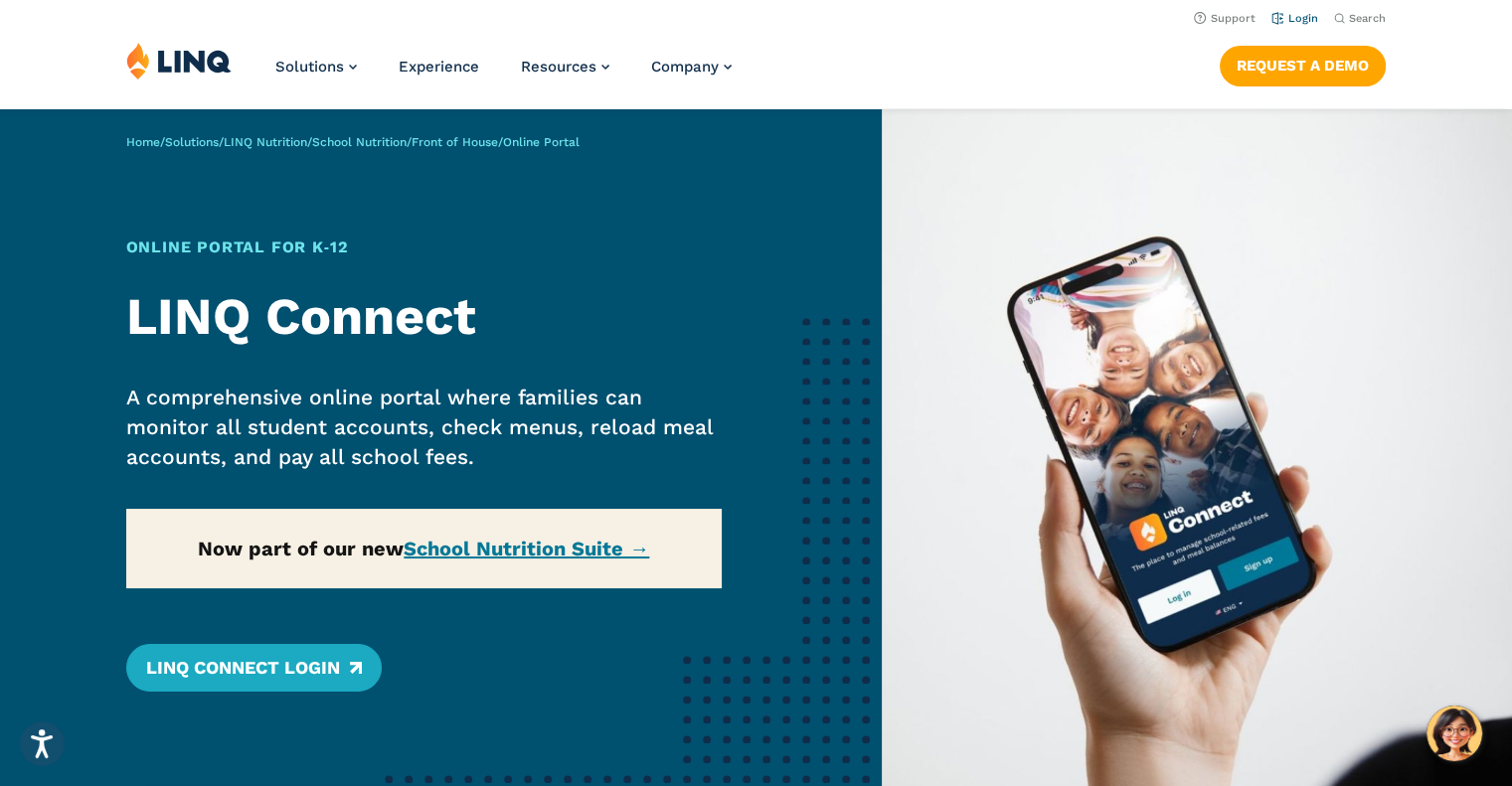 click on "Login" at bounding box center (1294, 18) 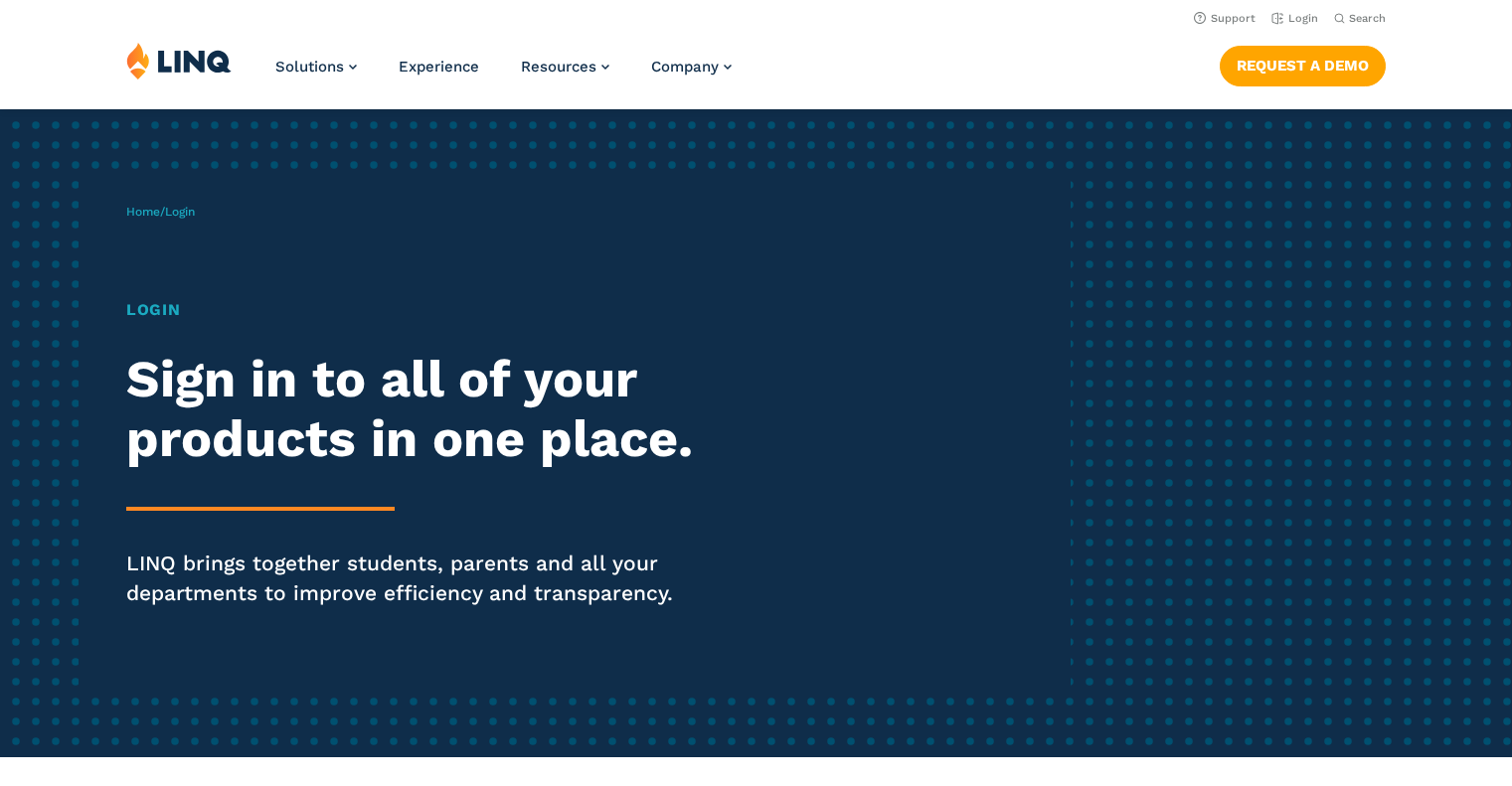 scroll, scrollTop: 0, scrollLeft: 0, axis: both 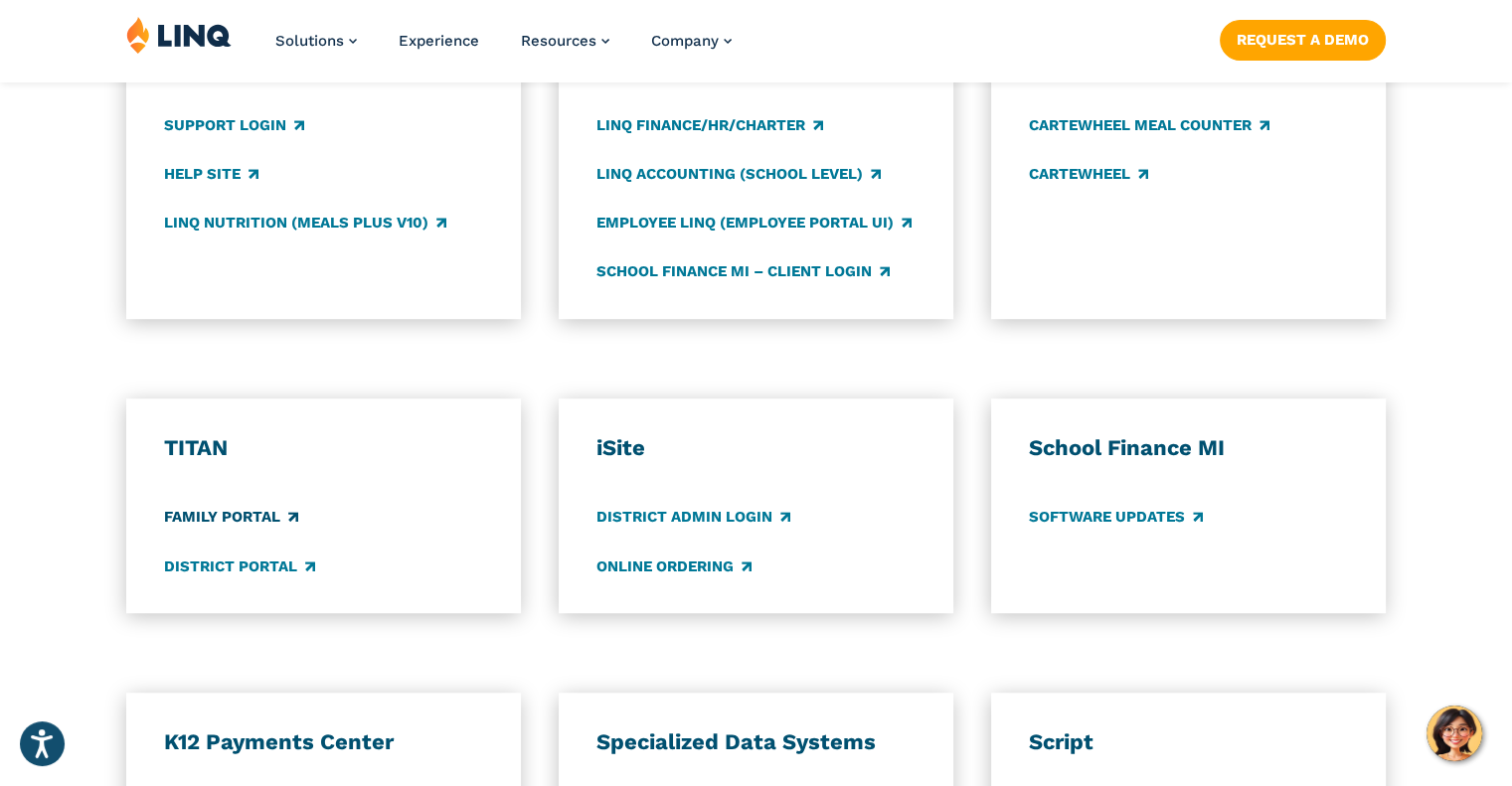 click on "Family Portal" at bounding box center (231, 518) 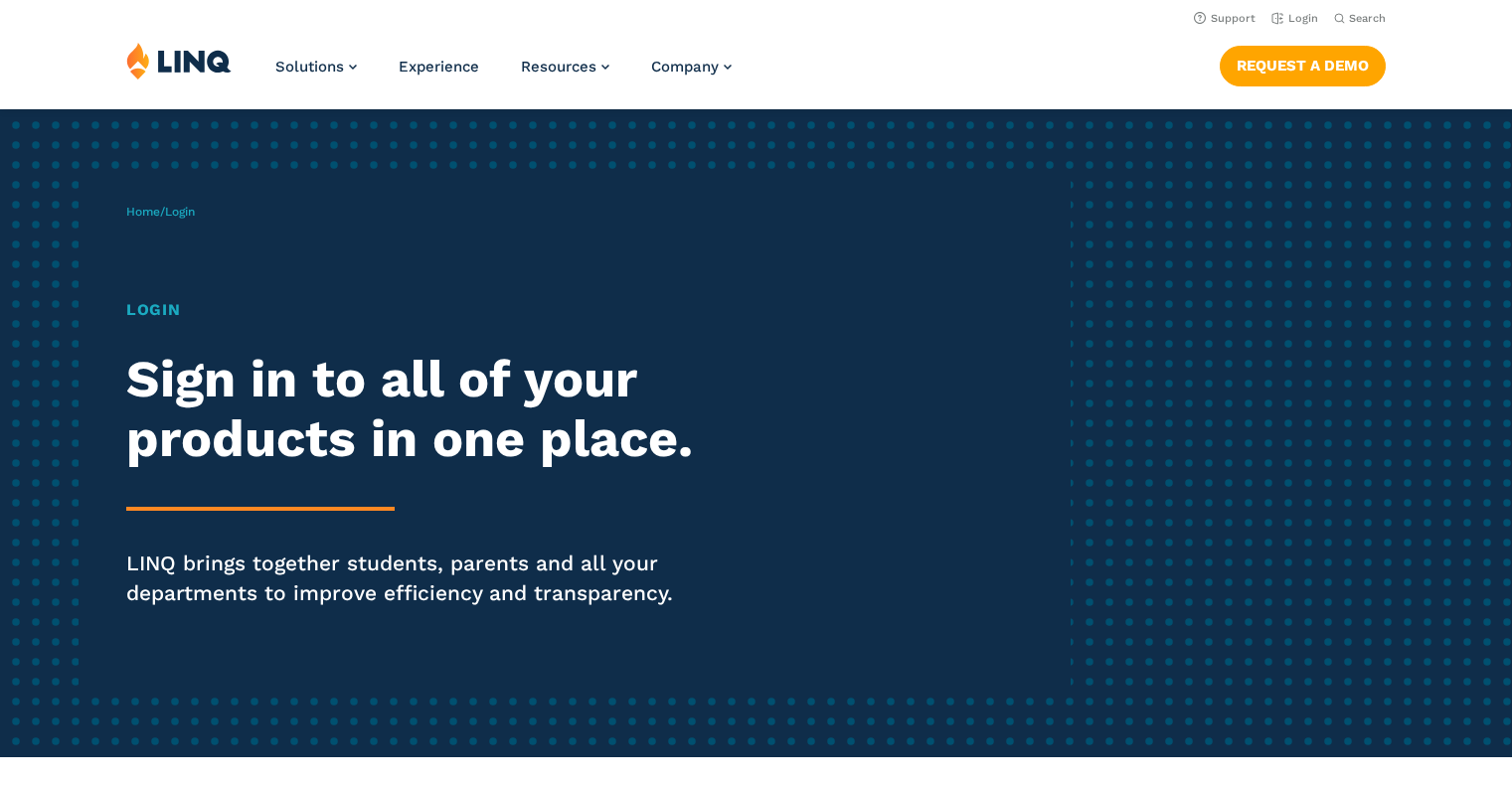 scroll, scrollTop: 1190, scrollLeft: 0, axis: vertical 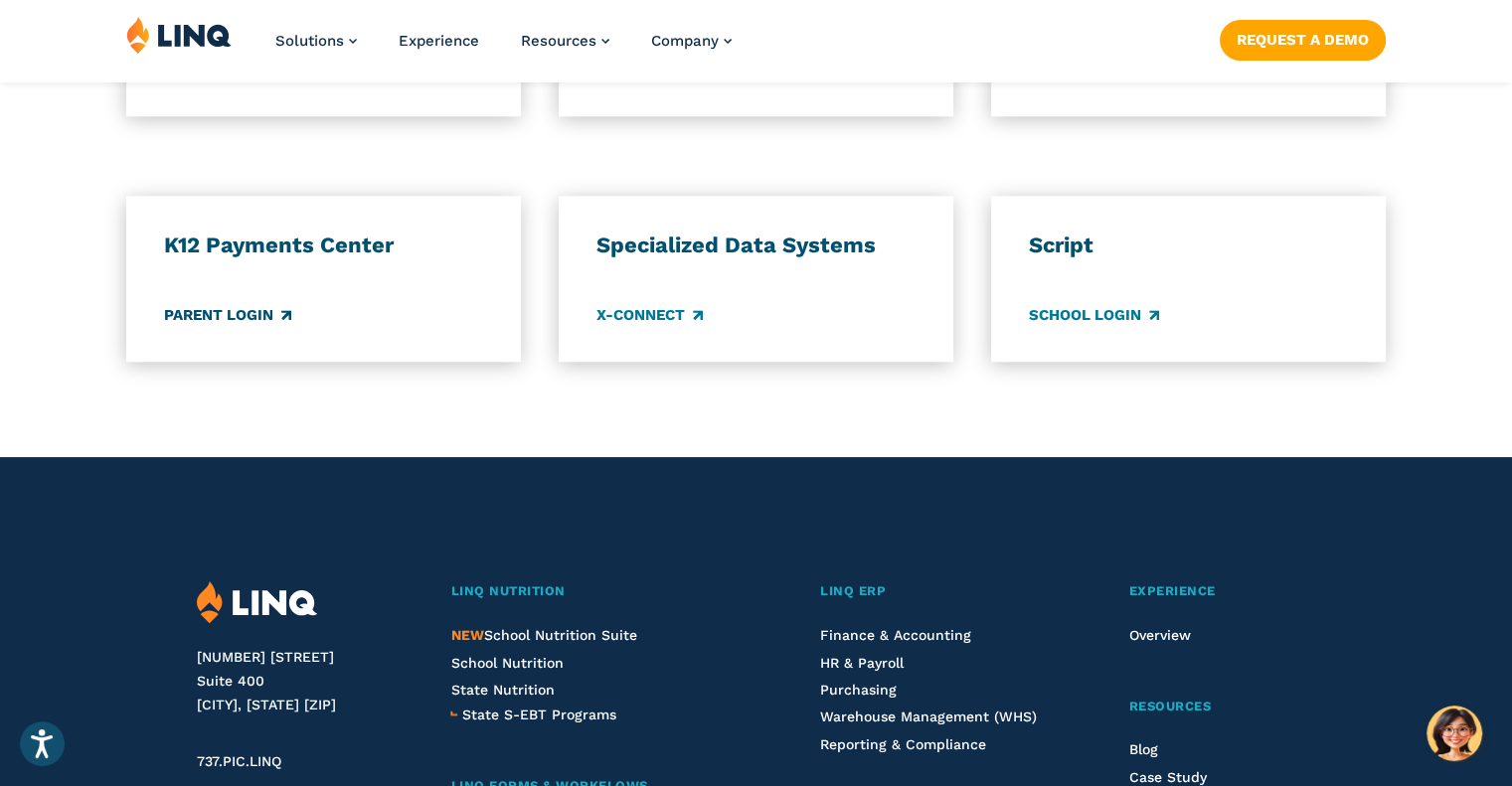 click on "Parent Login" at bounding box center [228, 315] 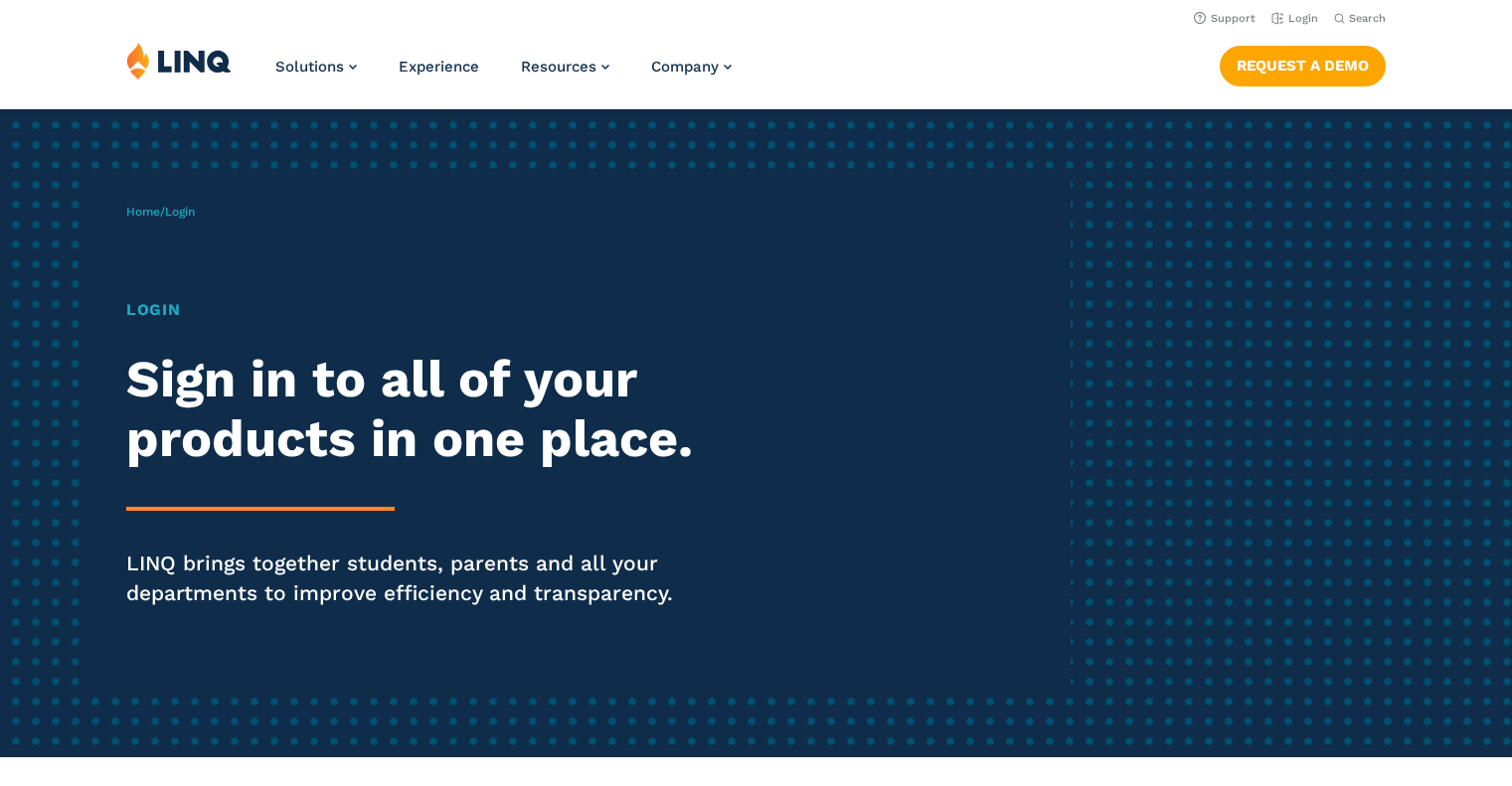 scroll, scrollTop: 1689, scrollLeft: 0, axis: vertical 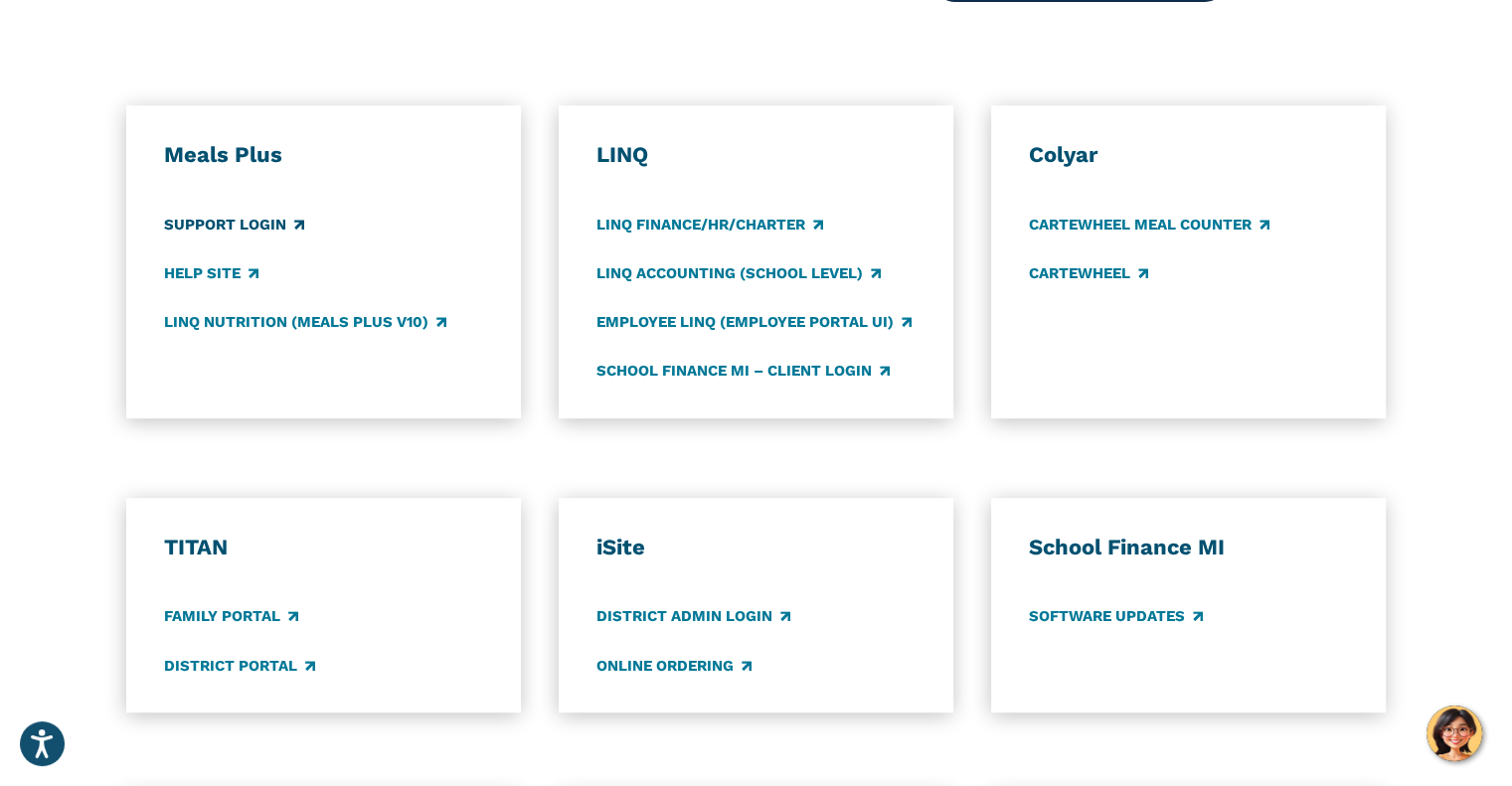 click on "Support Login" at bounding box center [234, 225] 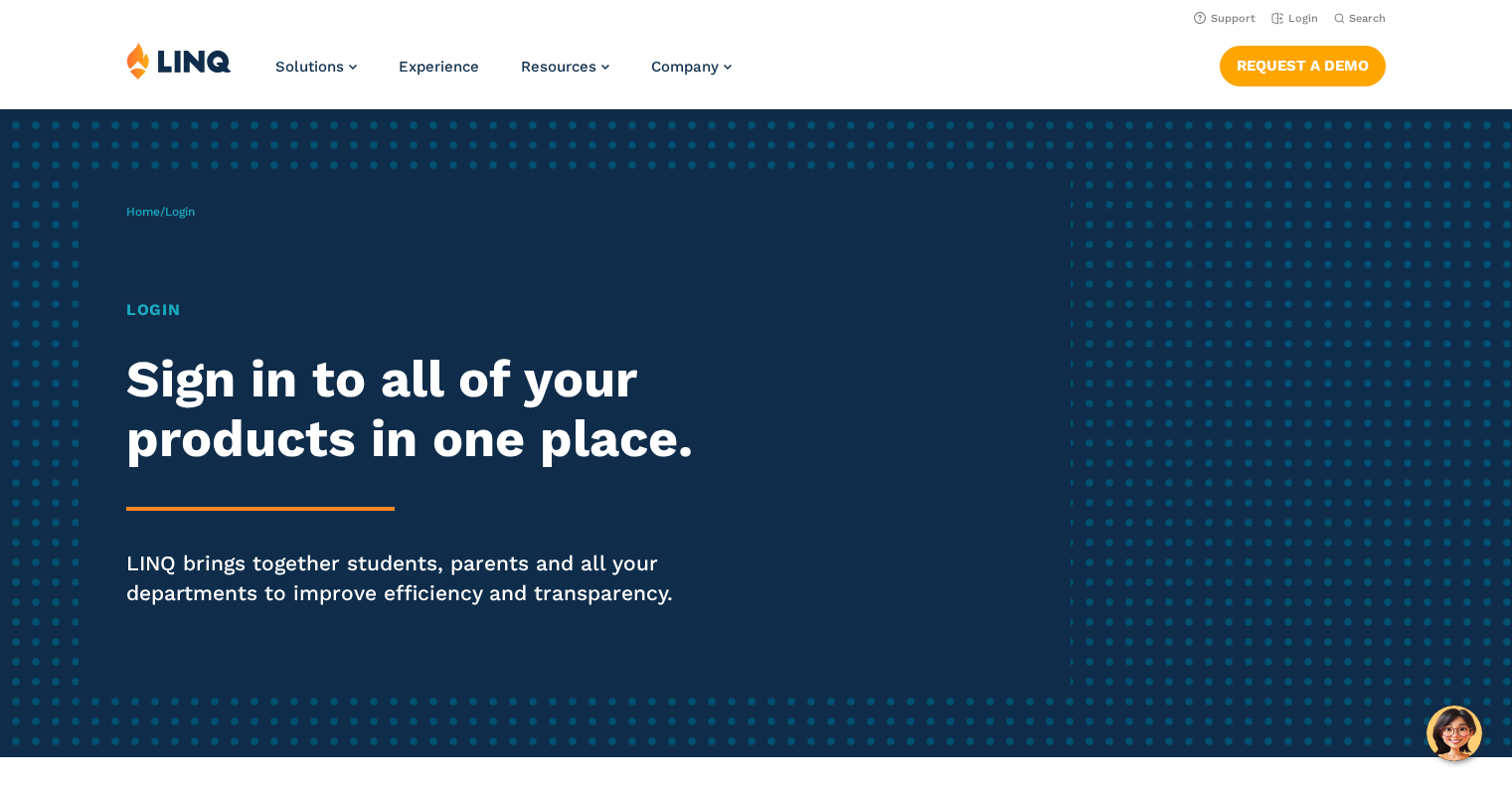 scroll, scrollTop: 1093, scrollLeft: 0, axis: vertical 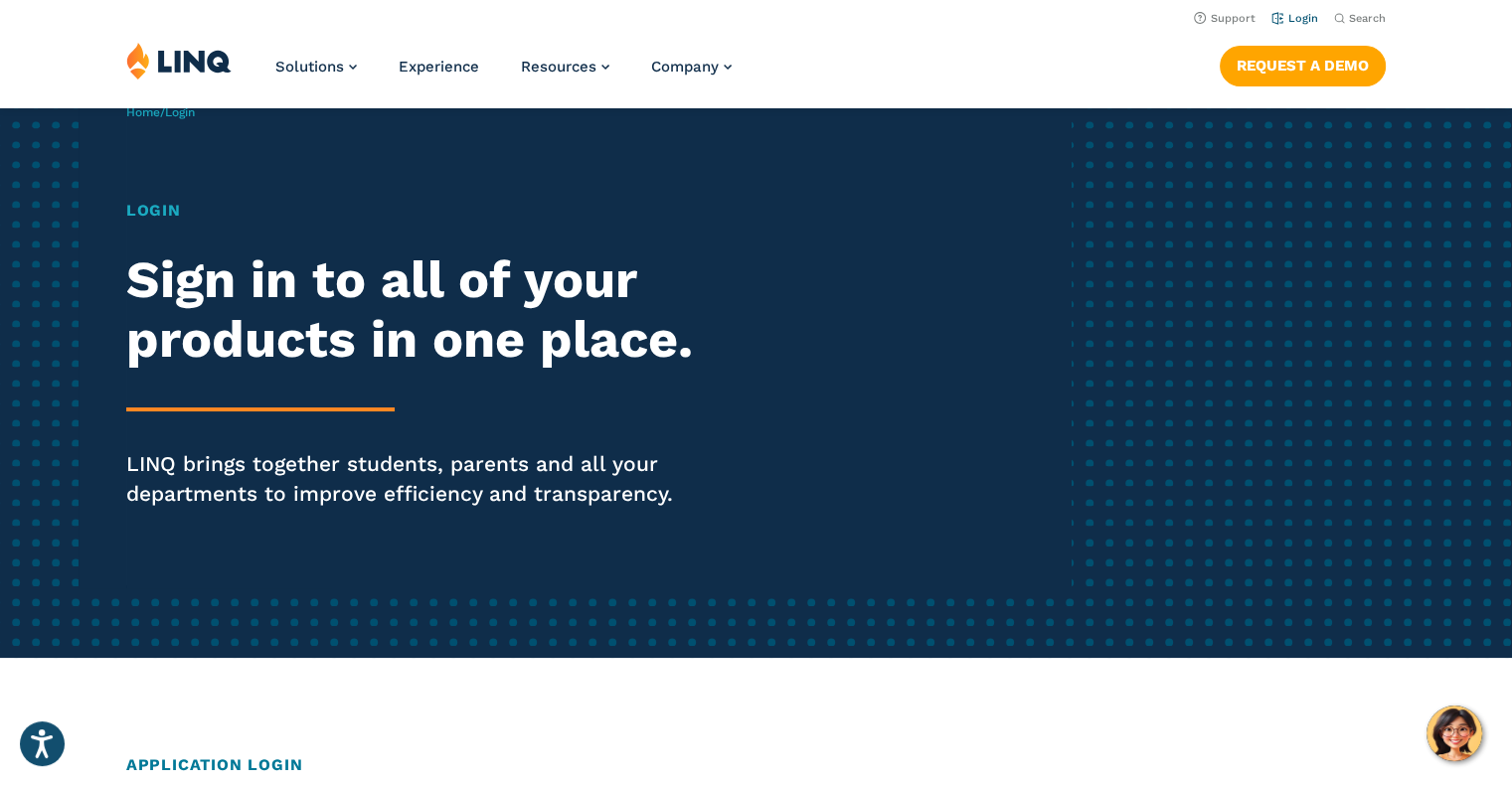 click on "Login" at bounding box center (1294, 18) 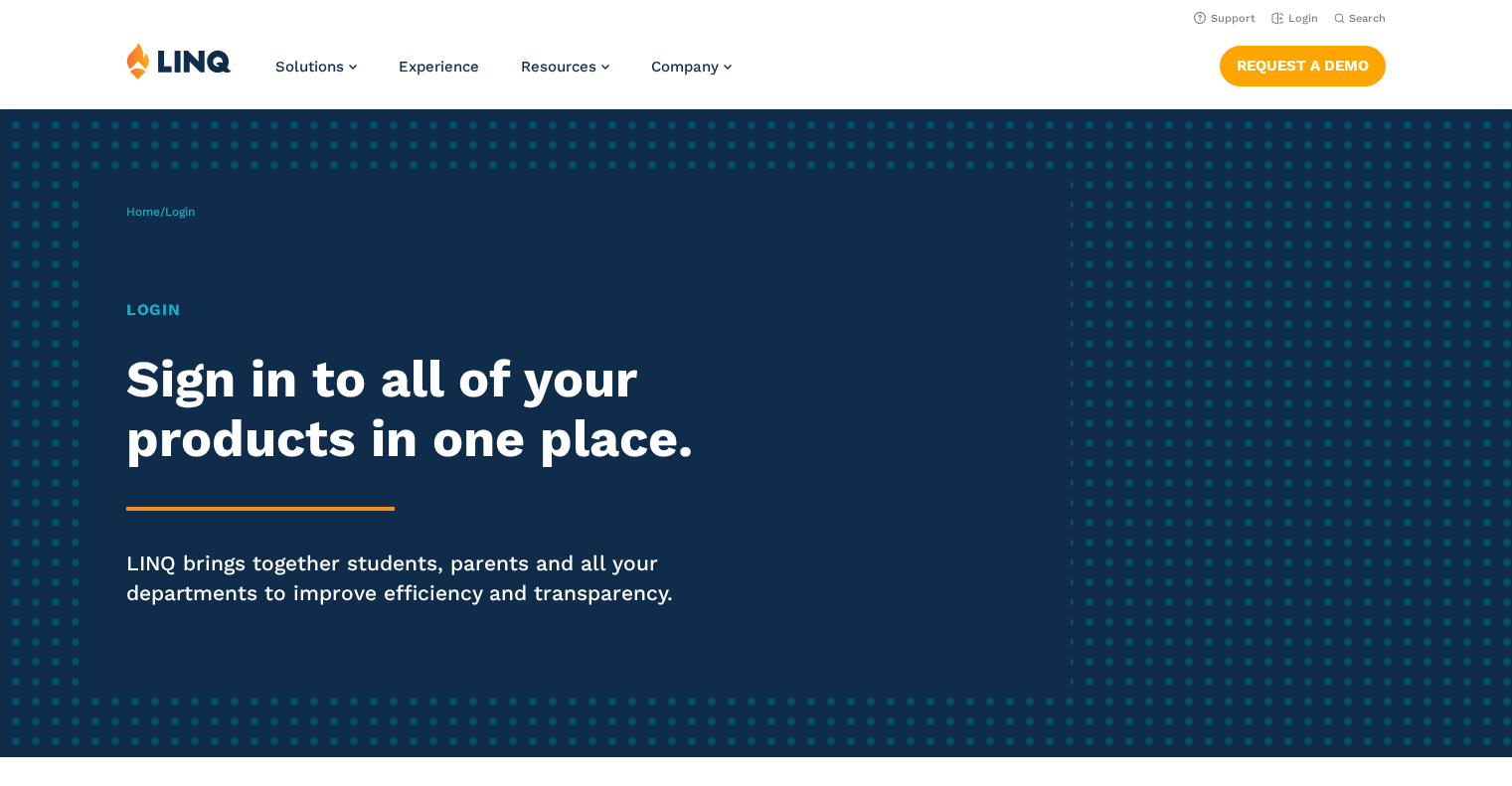 scroll, scrollTop: 0, scrollLeft: 0, axis: both 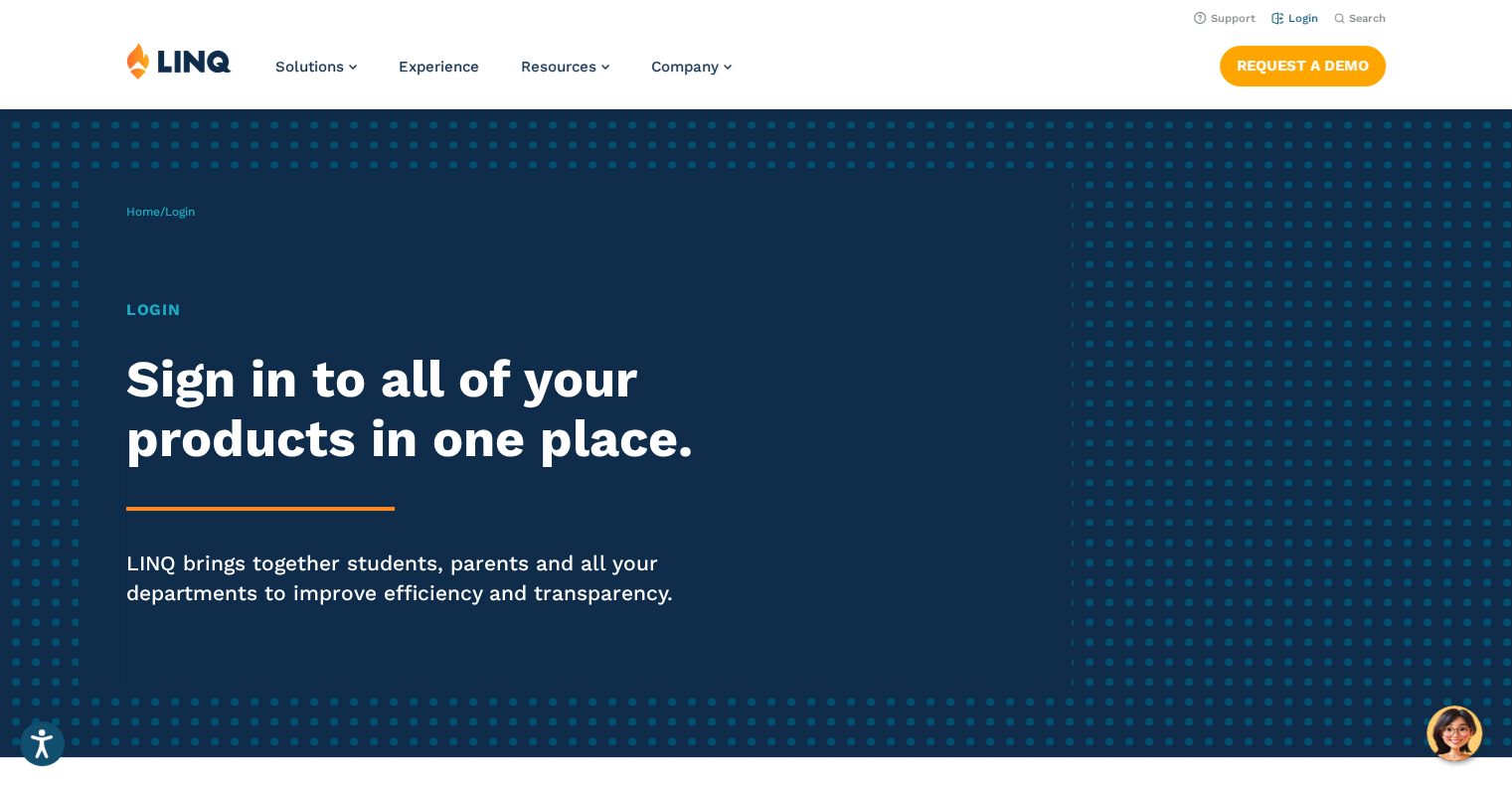 click on "Login" at bounding box center (1294, 18) 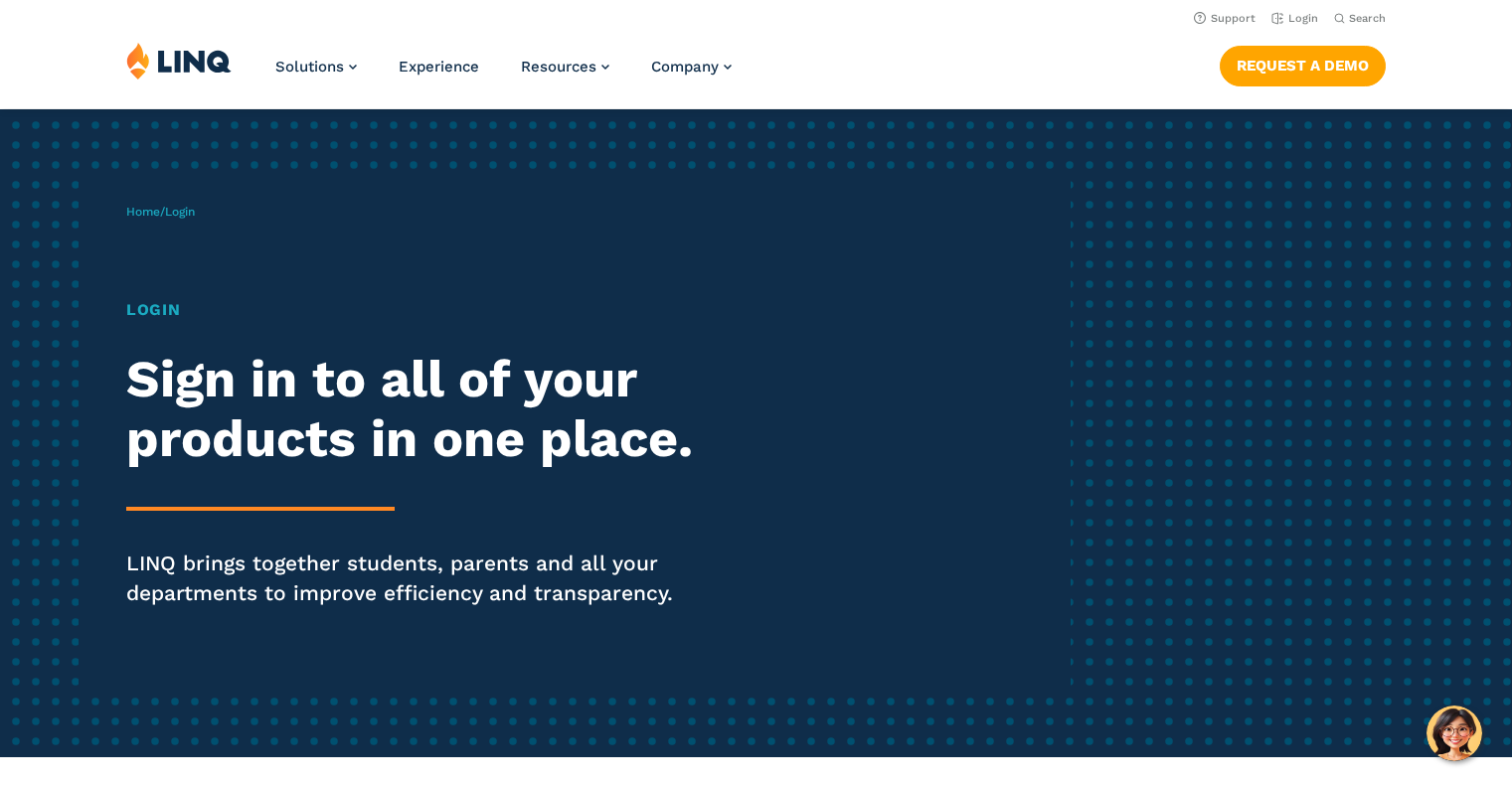 scroll, scrollTop: 0, scrollLeft: 0, axis: both 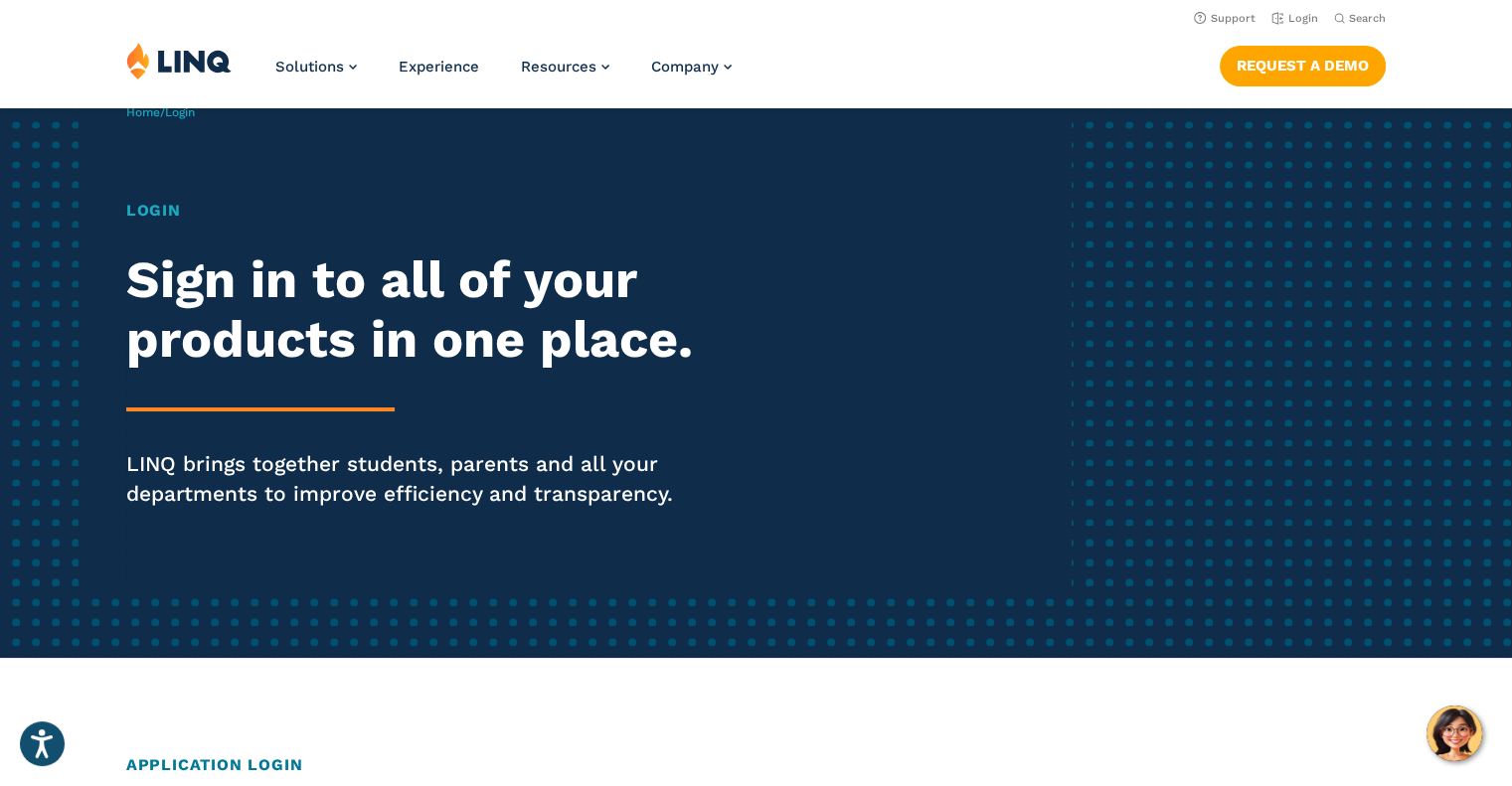 click on "Sign in to all of your products in one place." at bounding box center [418, 310] 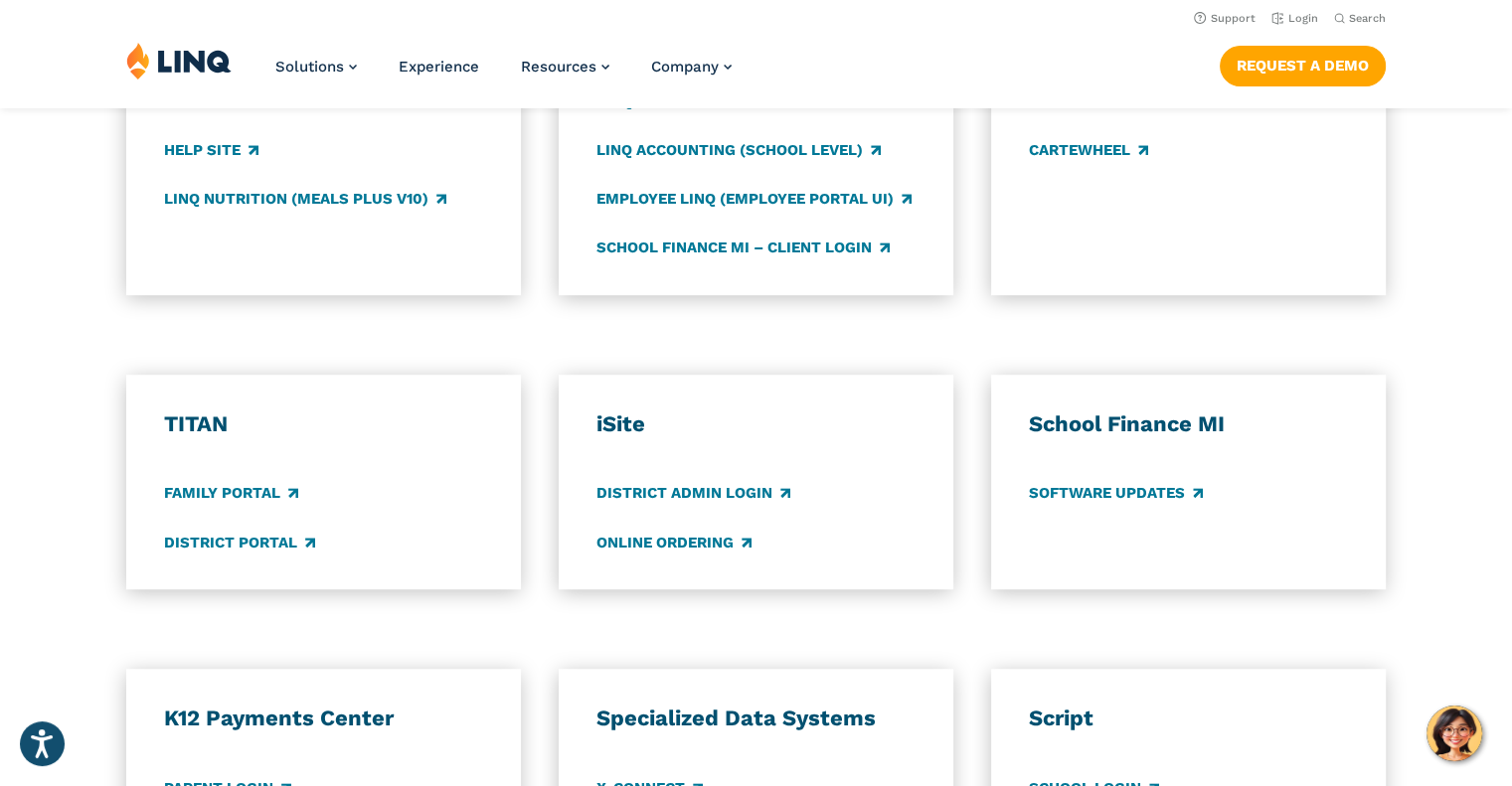 scroll, scrollTop: 1192, scrollLeft: 0, axis: vertical 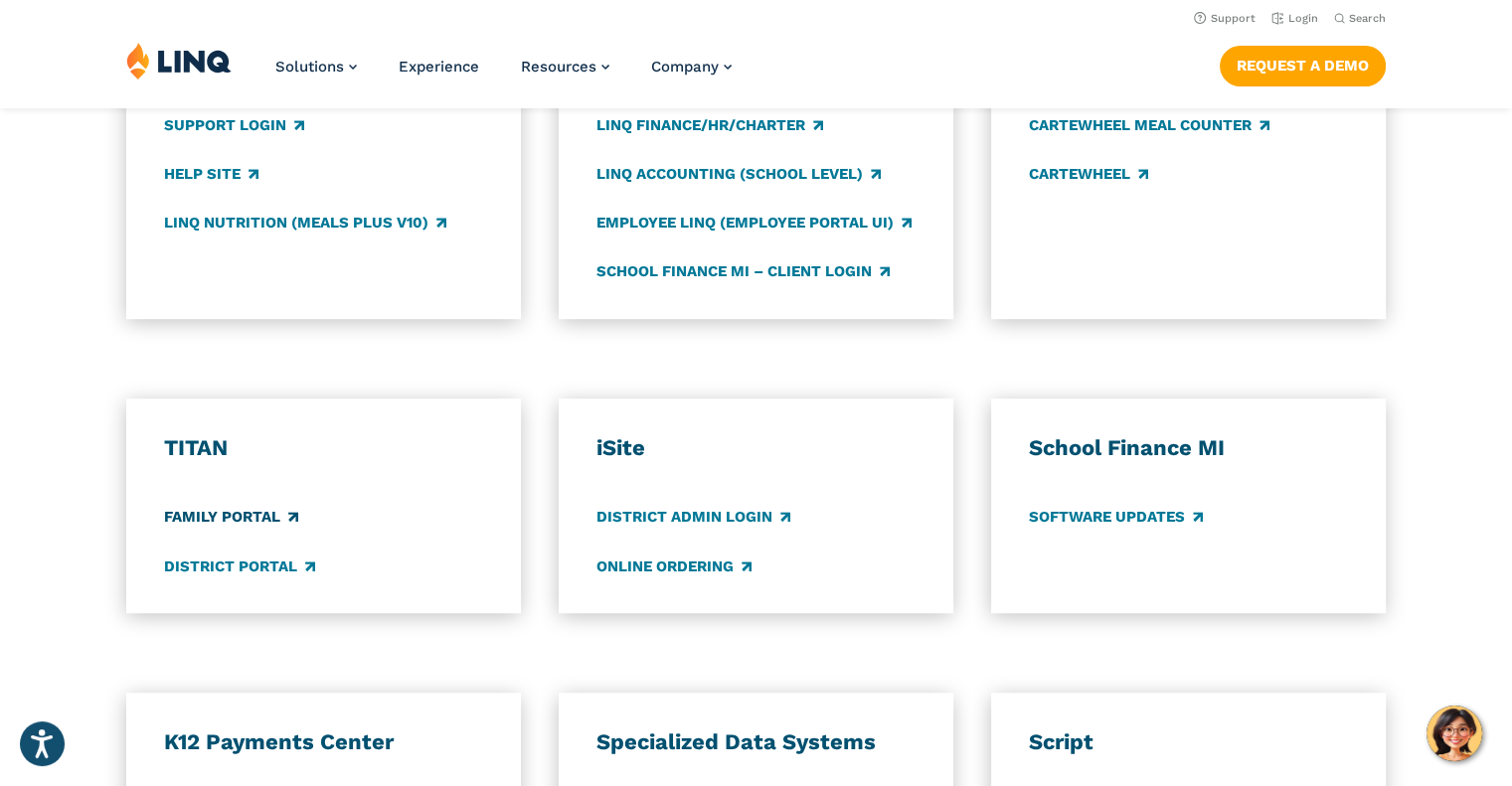 click on "Family Portal" at bounding box center [231, 518] 